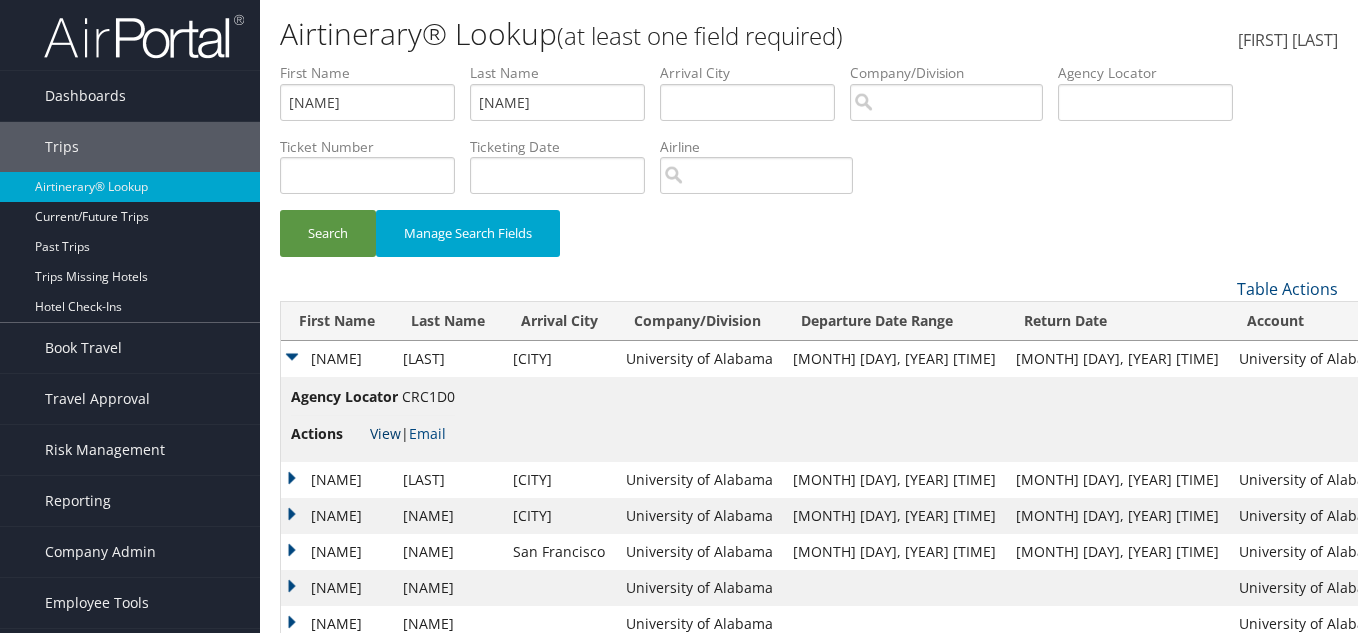 scroll, scrollTop: 0, scrollLeft: 0, axis: both 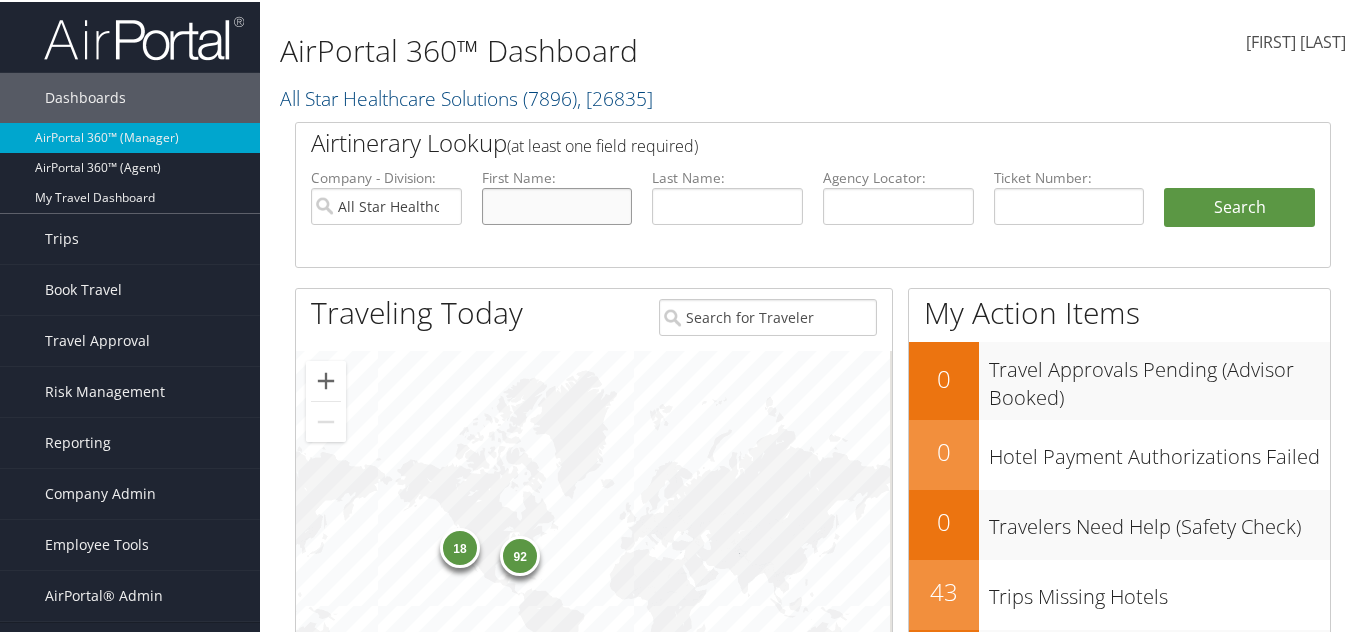 click at bounding box center (557, 204) 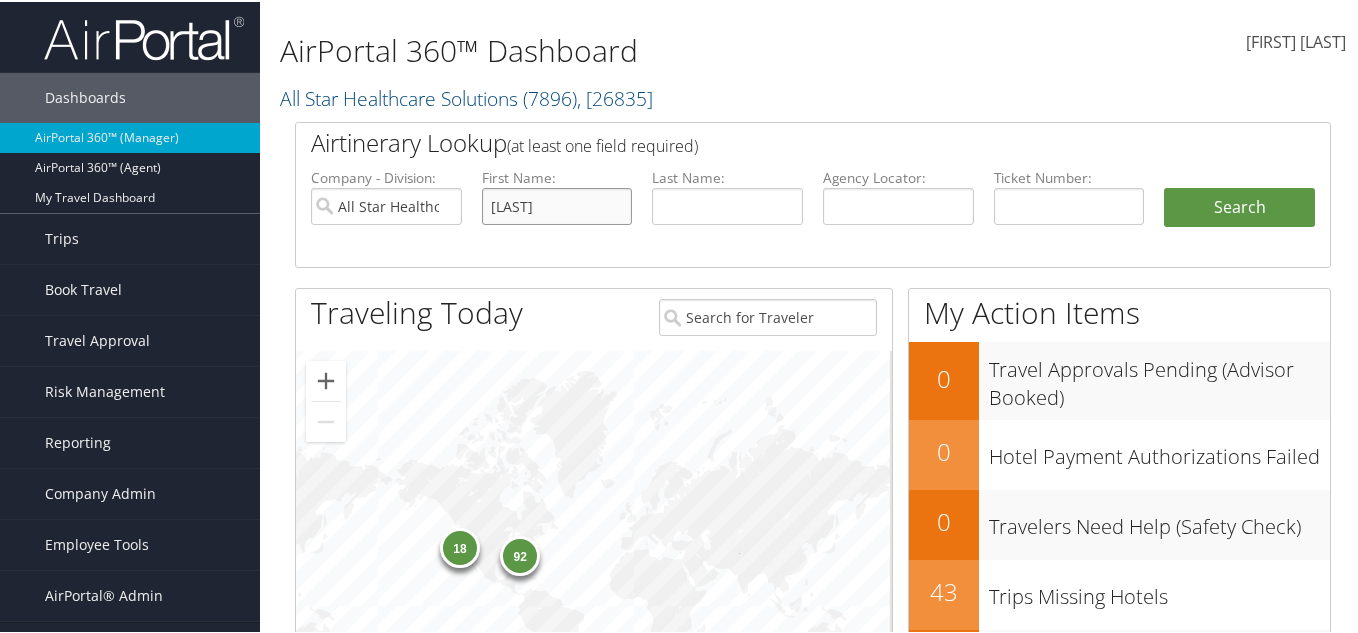 type on "anthony" 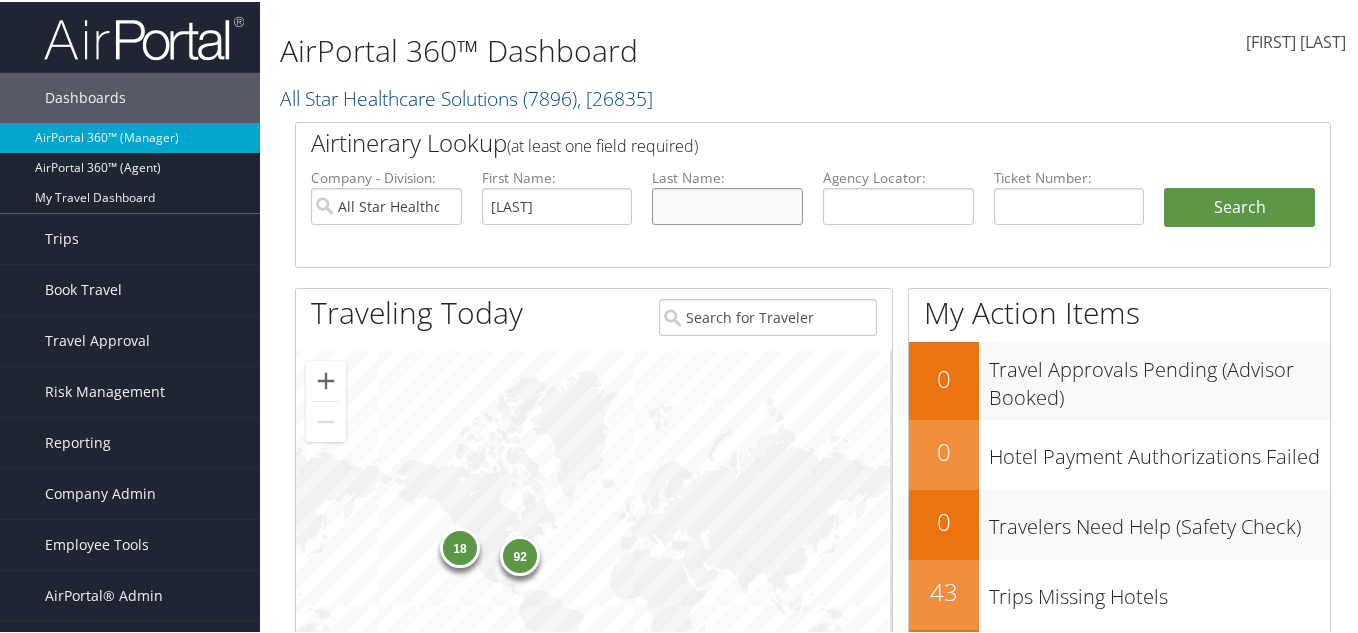 click at bounding box center (727, 204) 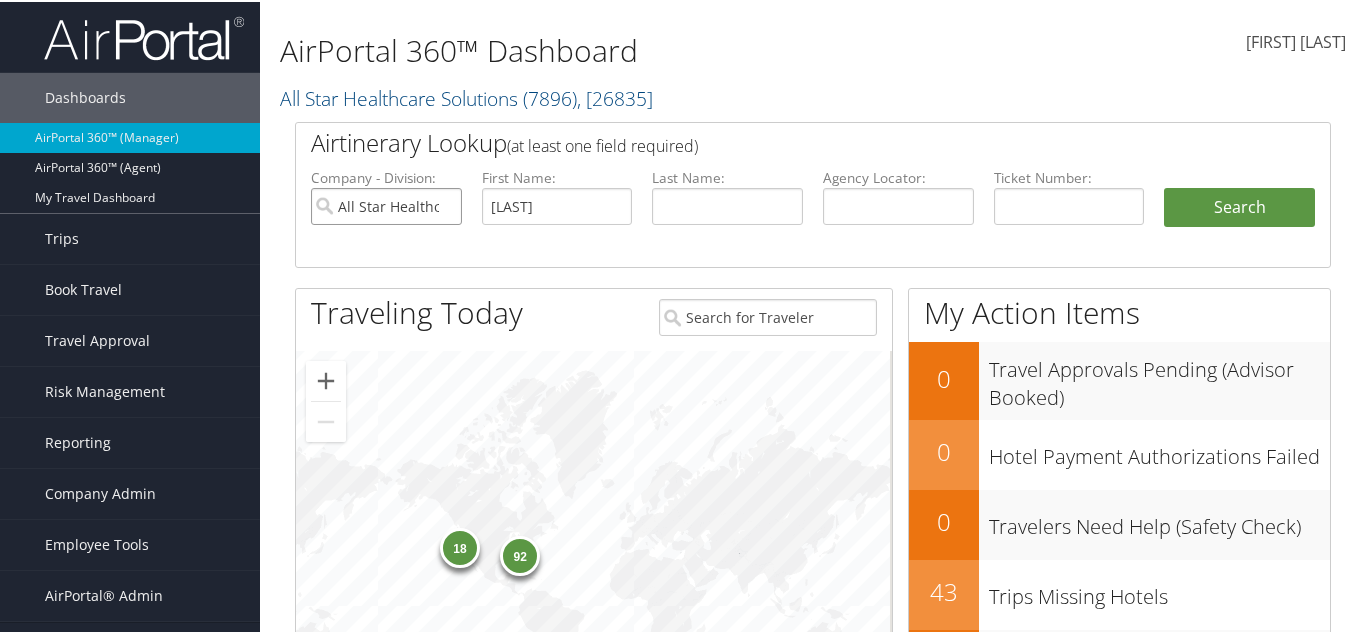 click on "All Star Healthcare Solutions" at bounding box center [386, 204] 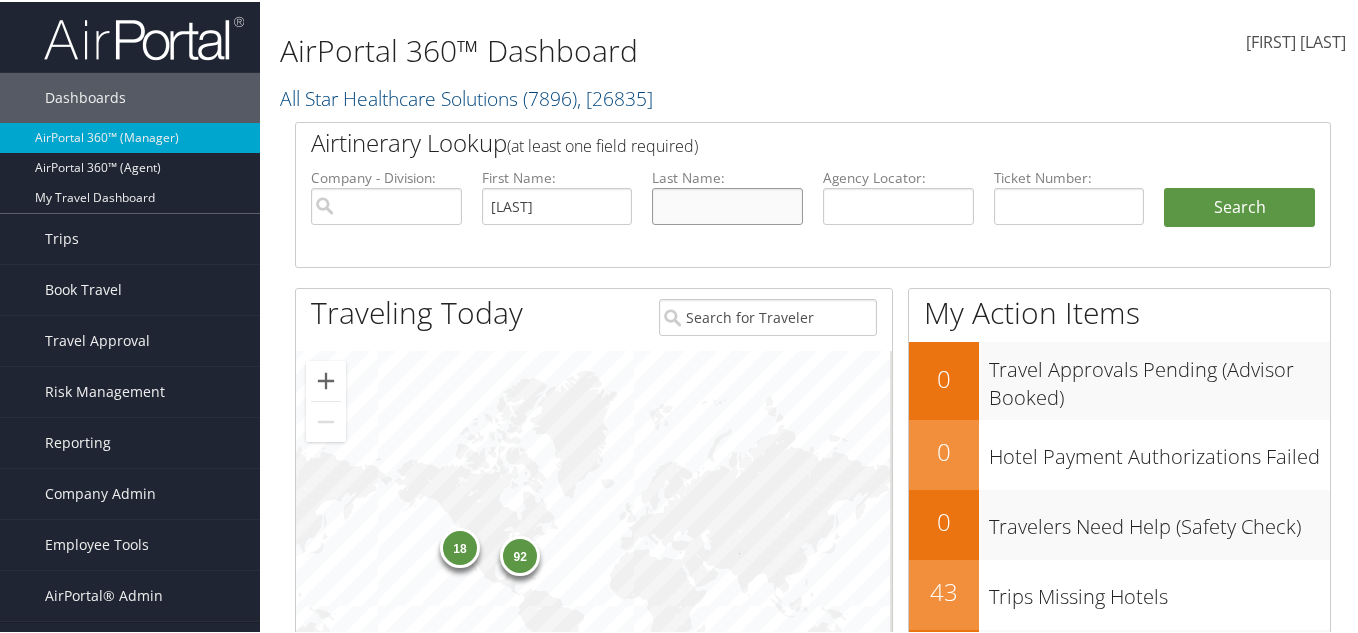 click at bounding box center [727, 204] 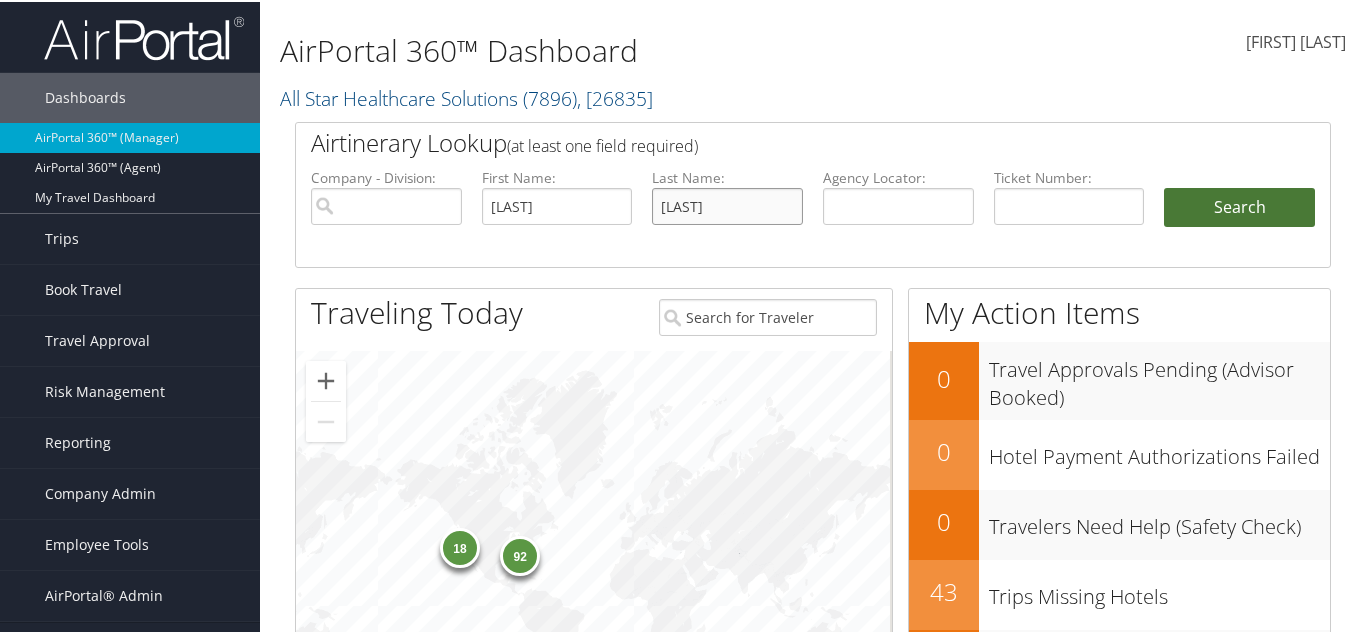 type on "hawkins" 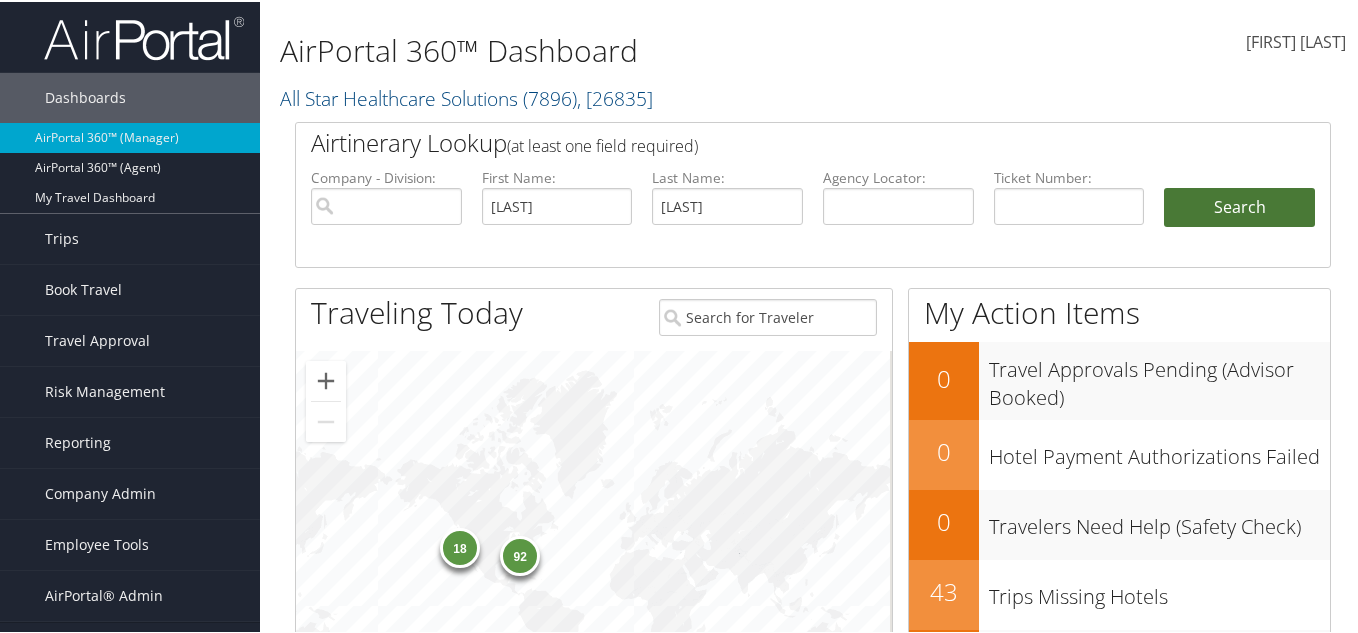 click on "Search" at bounding box center (1239, 206) 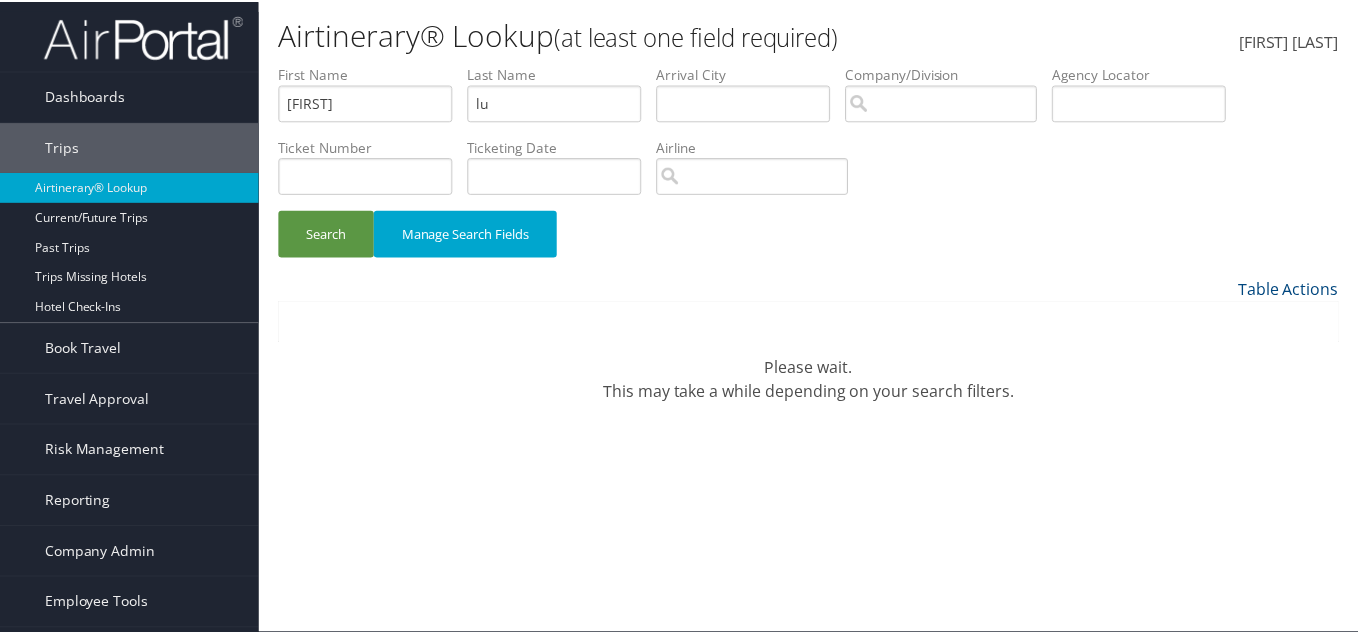 scroll, scrollTop: 0, scrollLeft: 0, axis: both 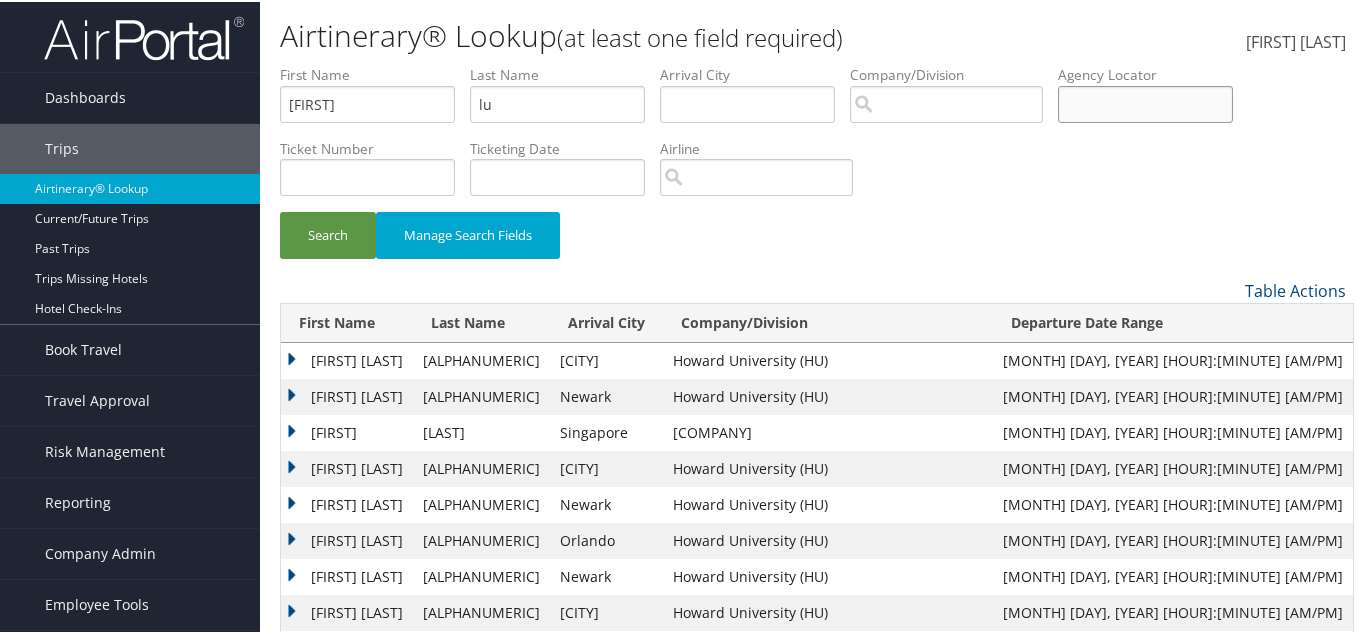 click at bounding box center (1145, 102) 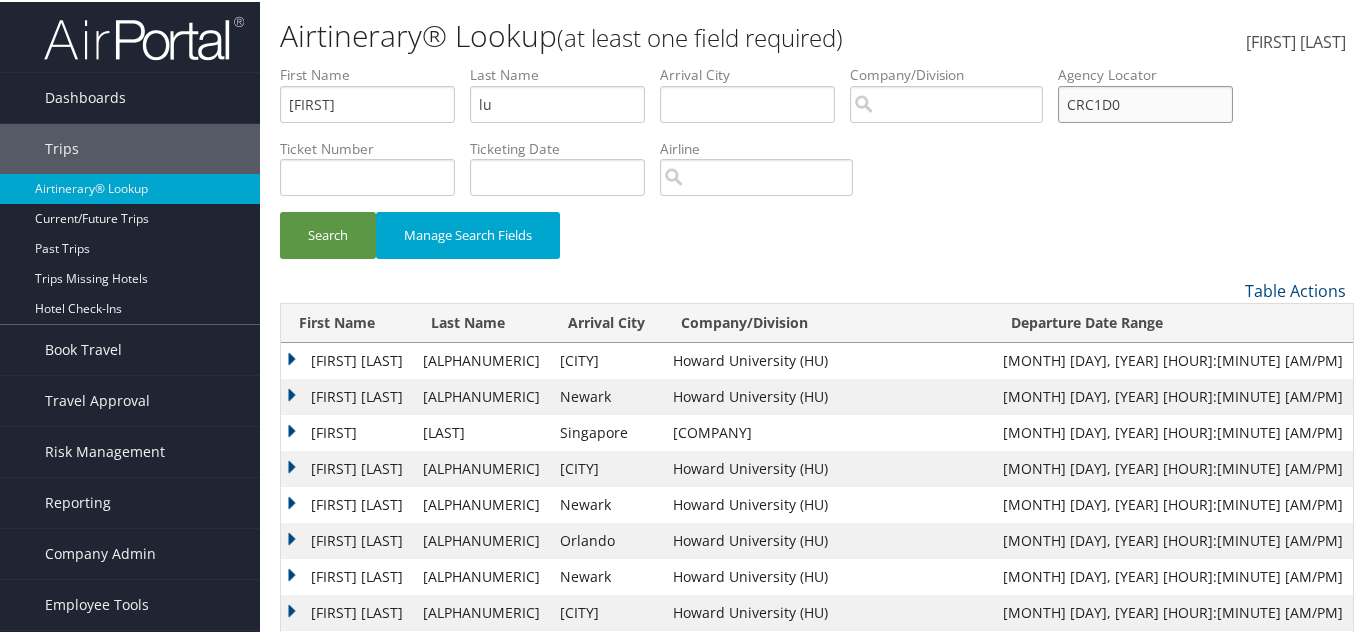 type on "CRC1D0" 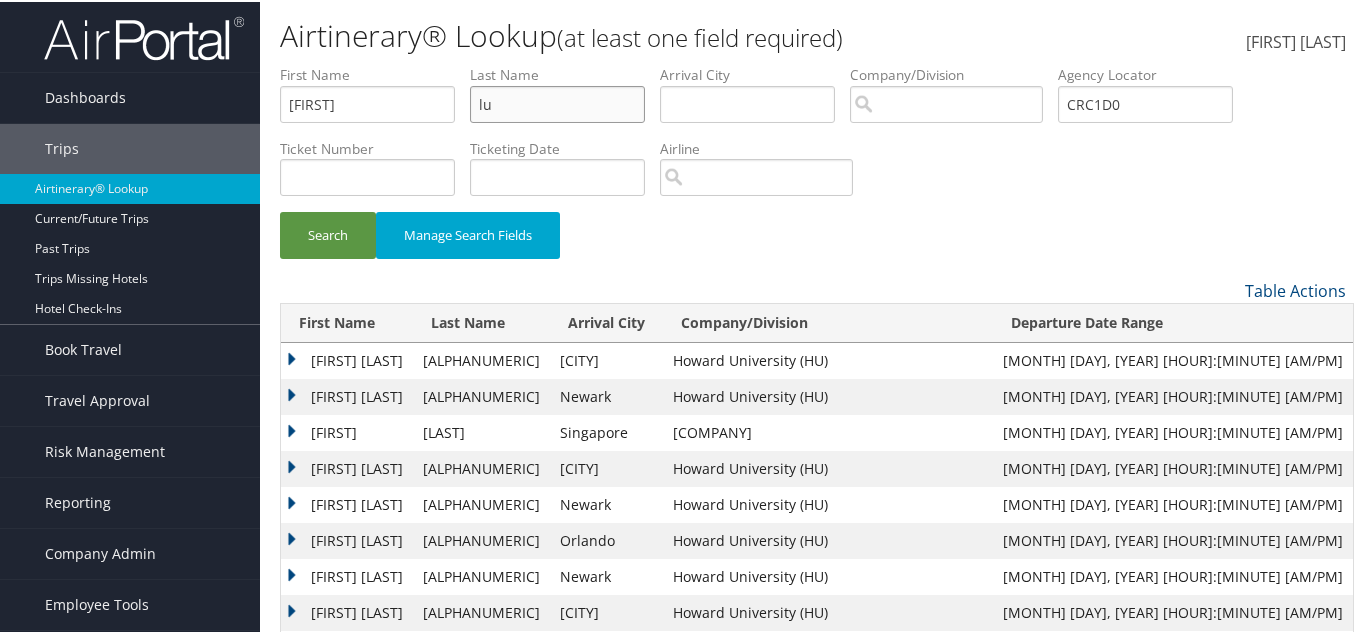 drag, startPoint x: 566, startPoint y: 104, endPoint x: 387, endPoint y: 96, distance: 179.17868 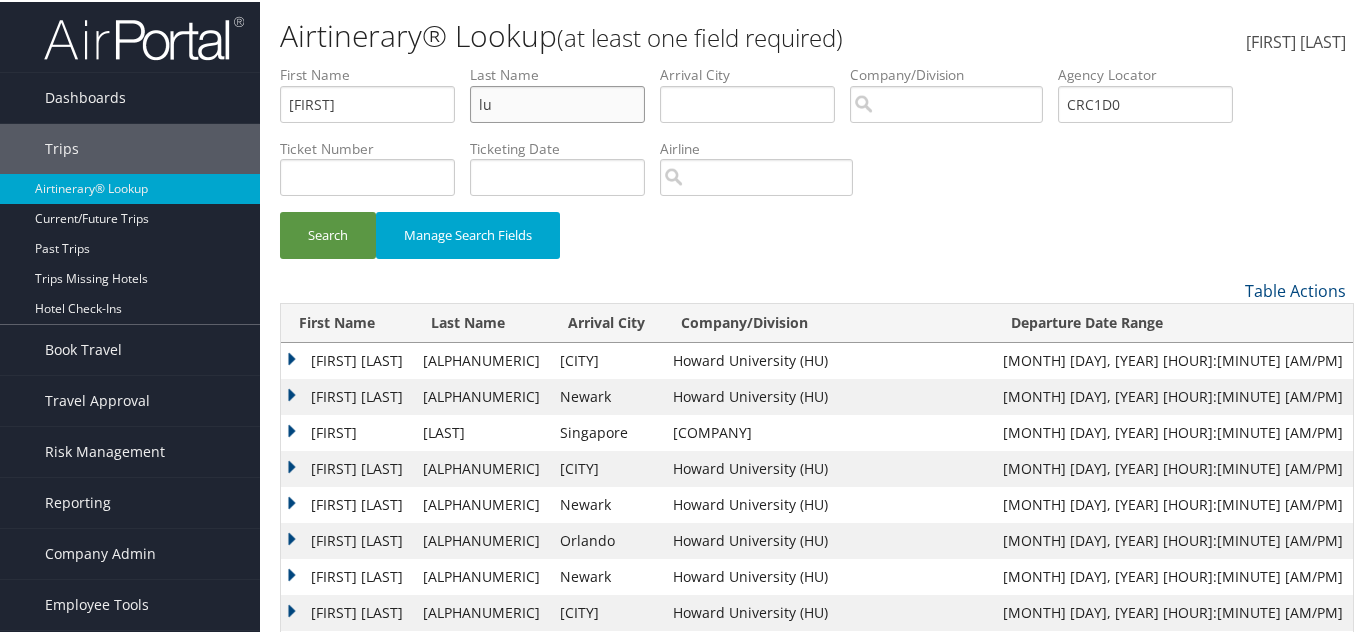 click on "[FIRST] [LAST] [FIRST] [LAST] [COMPANY]/[DIVISION] [AIRPORT]/[CITY] [DEPARTURE] [DATE] [AGENCY] [LOCATOR] [CRC] [TICKET] [TICKETING] [INVOICE] [FLIGHT] [AGENT] [AIR] [HOTEL] [CREDIT CARD] - [LAST] [DIGITS] [AIRLINE] [CAR RENTAL] [HOTEL] [RAIL] [AUTHORIZATION] [BILLABLE] [CLIENT] [COST] [DEPARTMENT] [EXPLANATION] [MANAGER] [PROJECT] [PURPOSE] [REGION] [TRAVELER]" at bounding box center [813, 63] 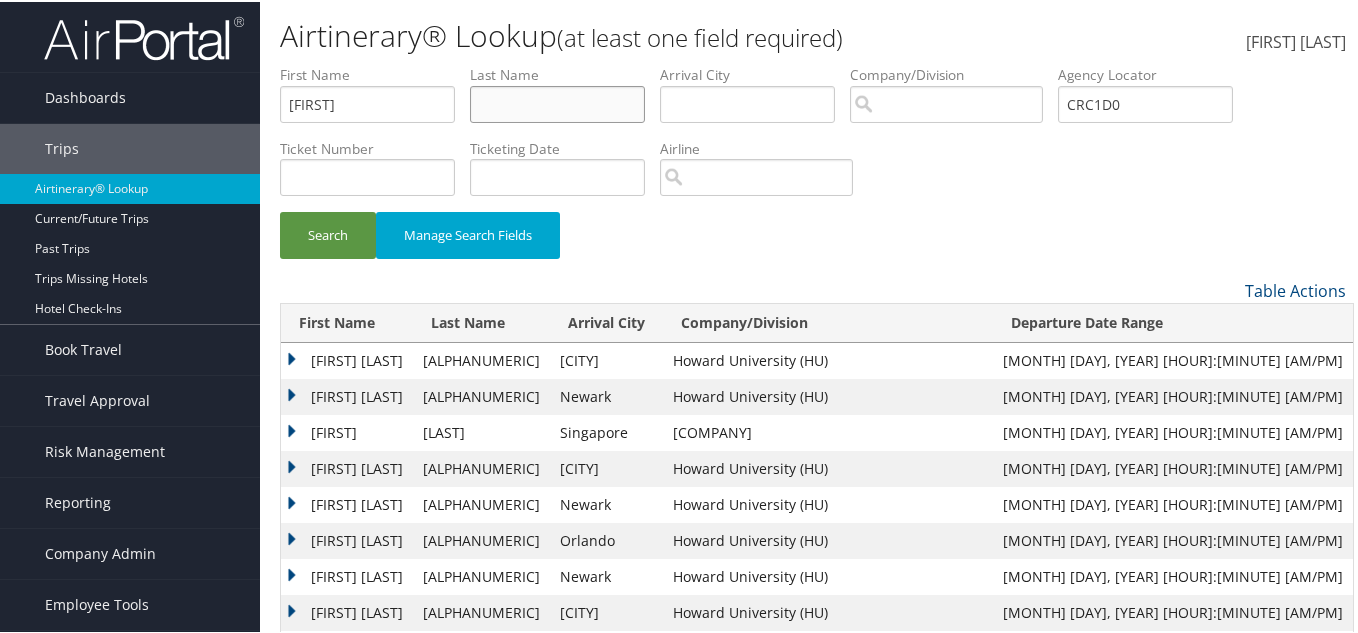 type 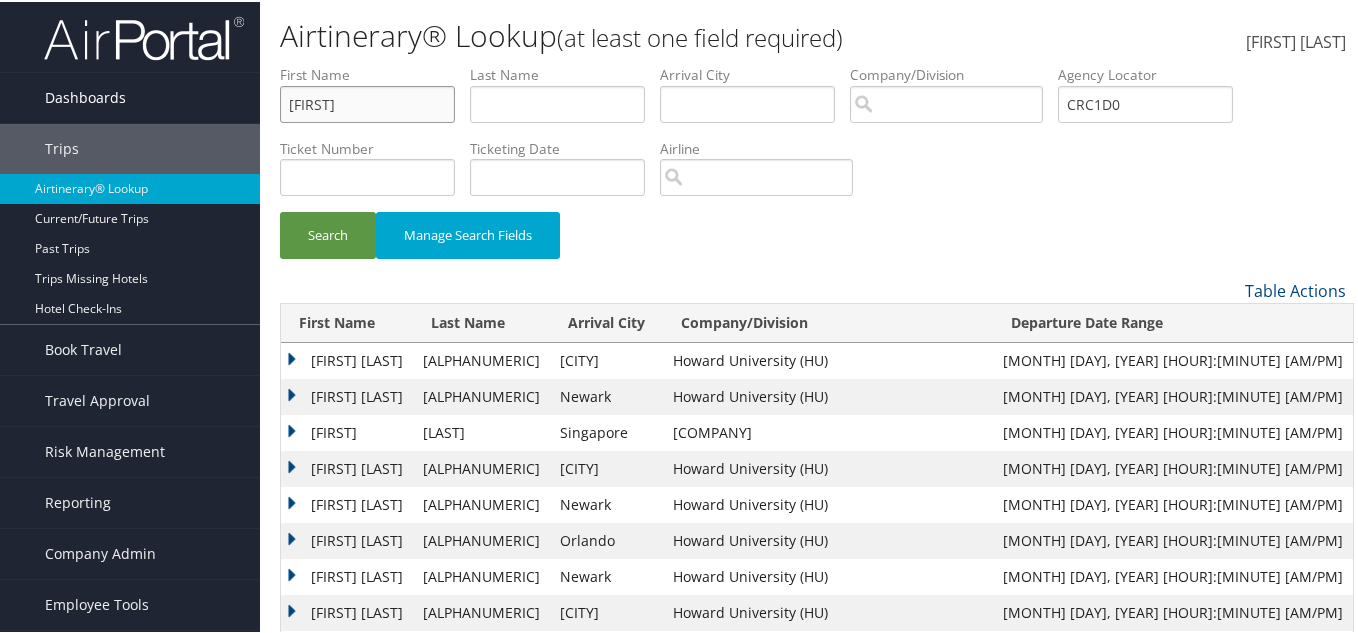 drag, startPoint x: 263, startPoint y: 95, endPoint x: 207, endPoint y: 97, distance: 56.0357 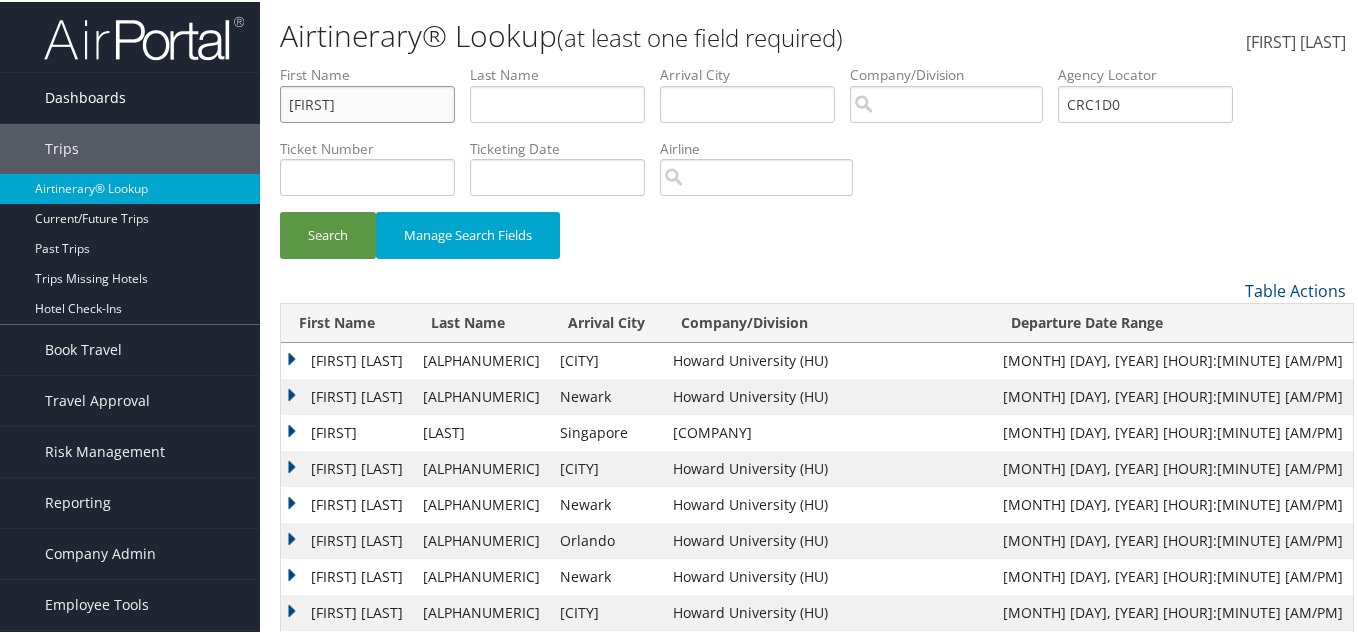 click on "Dashboards AirPortal 360™ (Manager) AirPortal 360™ (Agent) My Travel Dashboard   Trips Airtinerary® Lookup Current/Future Trips Past Trips Trips Missing Hotels Hotel Check-ins   Book Travel Agent Booking Request Approval Request (Beta) Book/Manage Online Trips   Travel Approval Pending Trip Approvals Approved Trips Canceled Trips Approvals (Beta)   Risk Management SecurityLogic® Map SecurityLogic® Reporting beta Assistance Requests Travel Alerts Notifications   Reporting Unused Tickets Savings Tracker Value Scorecard Virtual Pay Lookup Domo Prime Analytics   Company Admin Company Information Configure Approval Types (Beta) People Users (Beta) Vendor Contracts Travel Agency Contacts Help Desk Travel Policy Forms Of Payment Service Fees  Reporting Fields (Beta) Report Settings Technology Settings Airtinerary® Settings Virtual Pay Settings Notes" at bounding box center (683, 368) 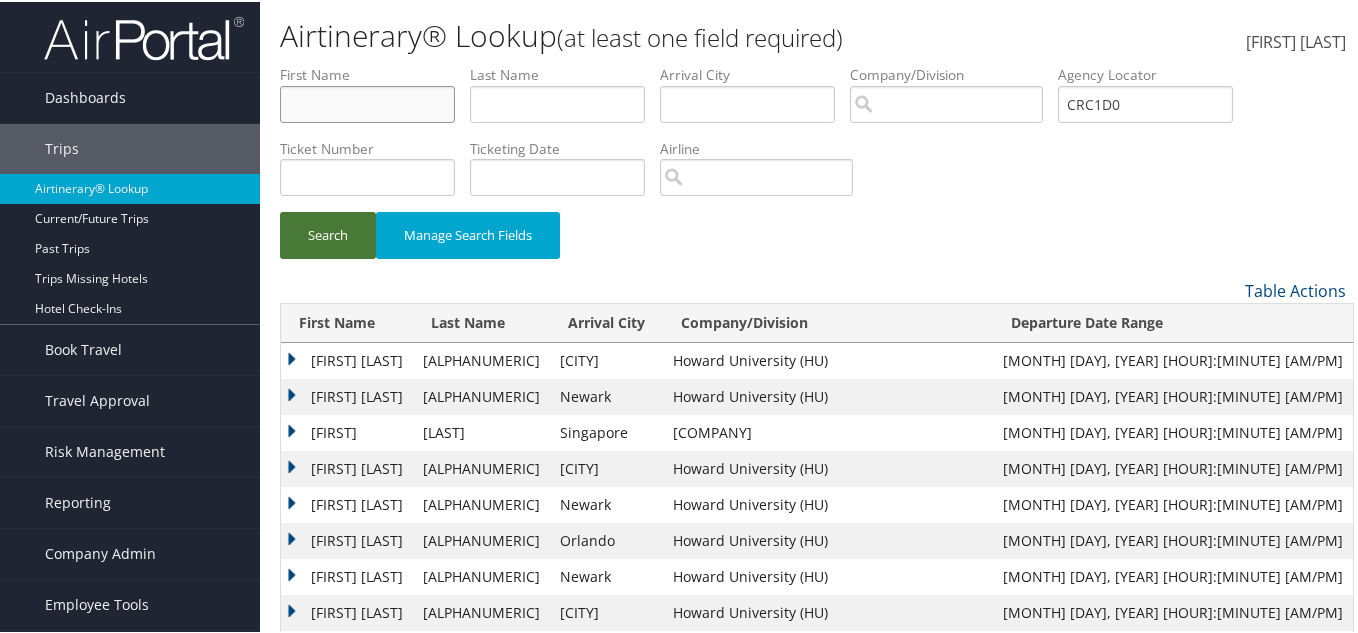 type 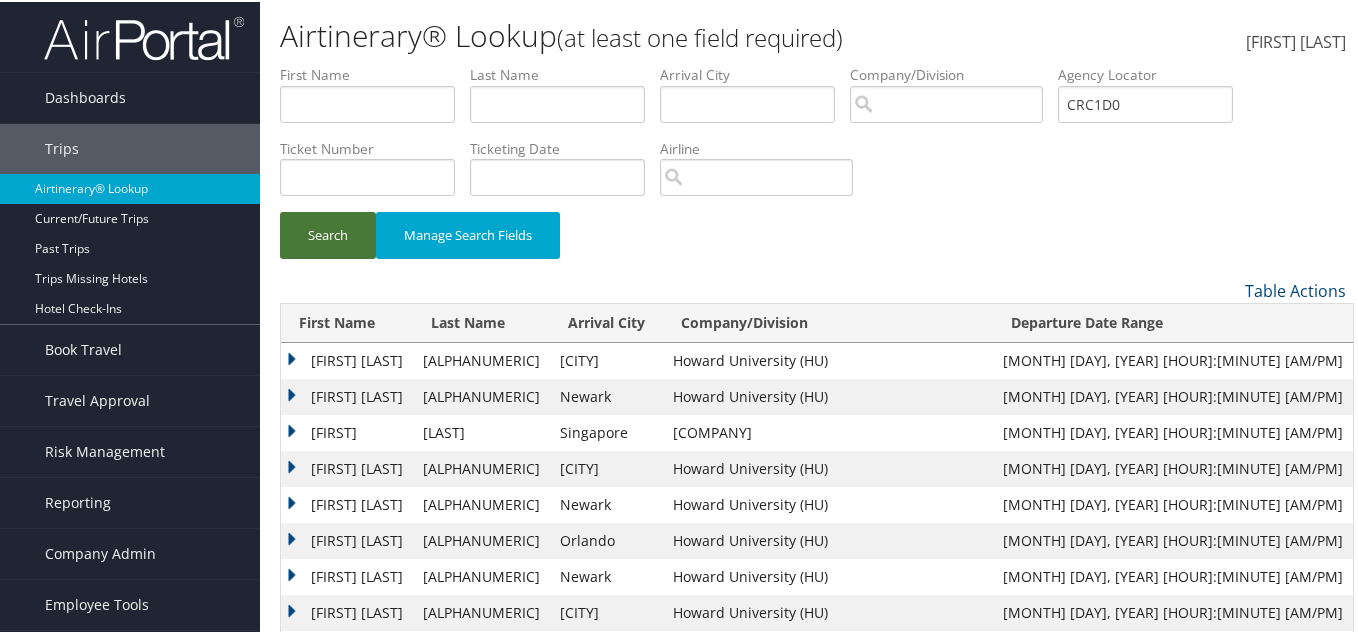 click on "Search" at bounding box center [328, 233] 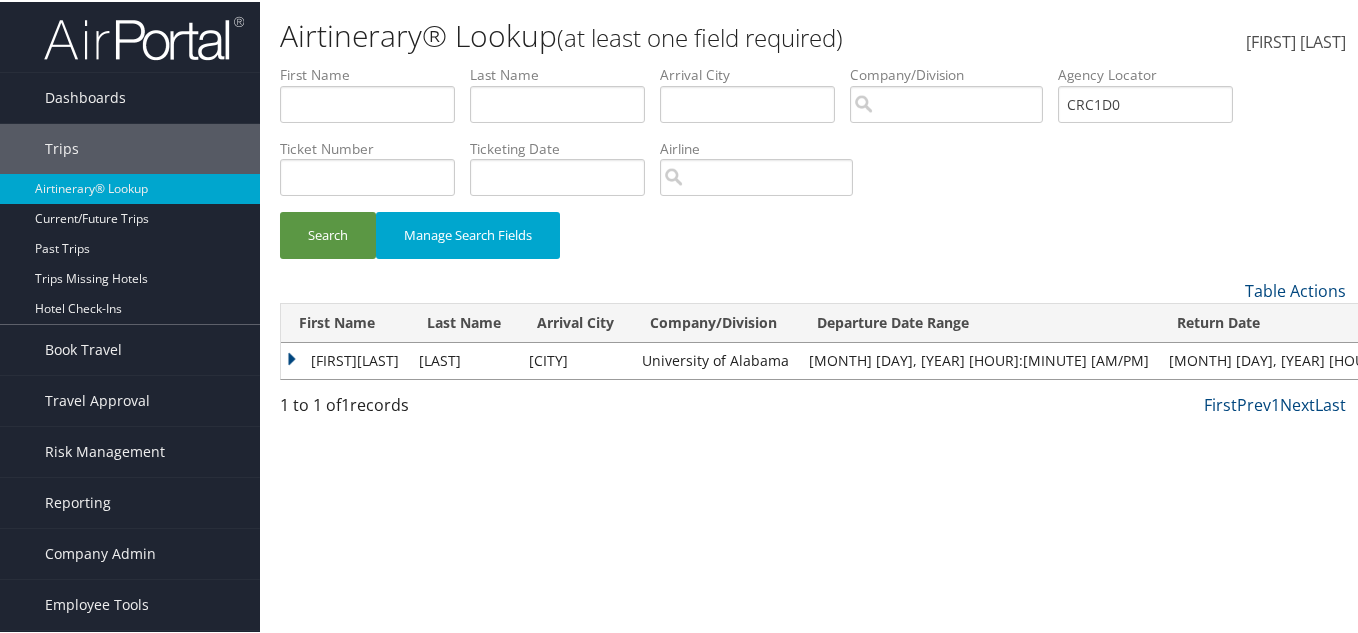 drag, startPoint x: 286, startPoint y: 355, endPoint x: 299, endPoint y: 354, distance: 13.038404 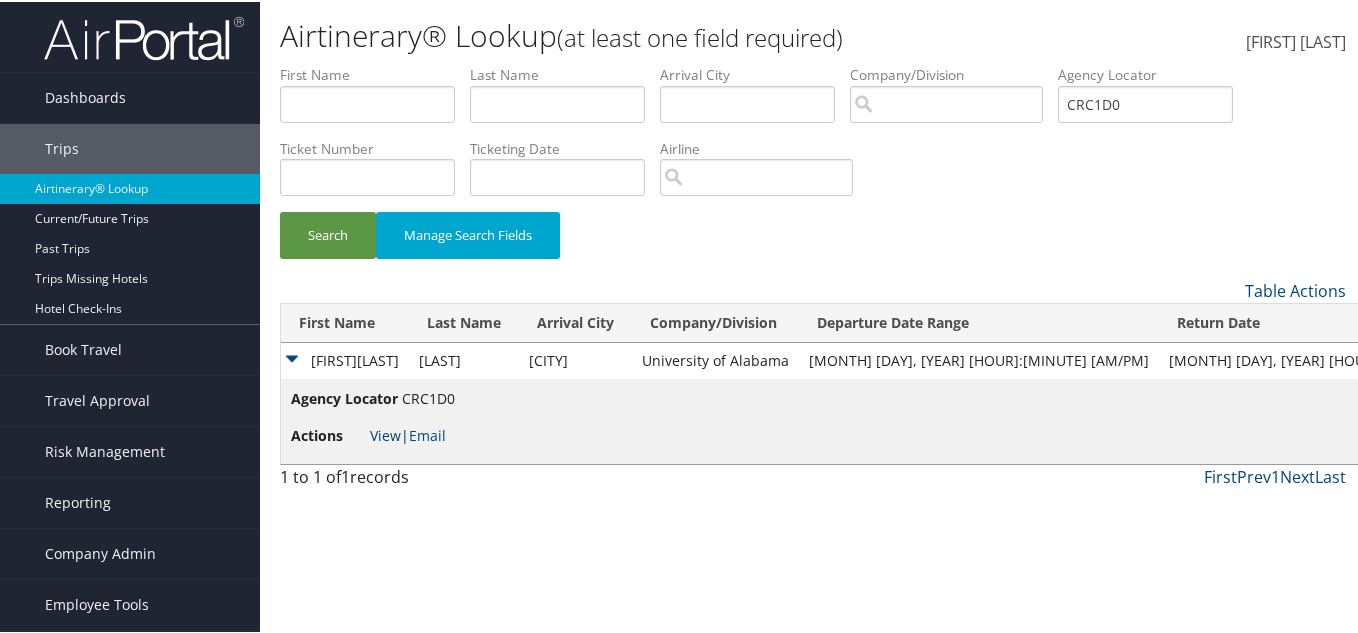 click on "View" at bounding box center [385, 433] 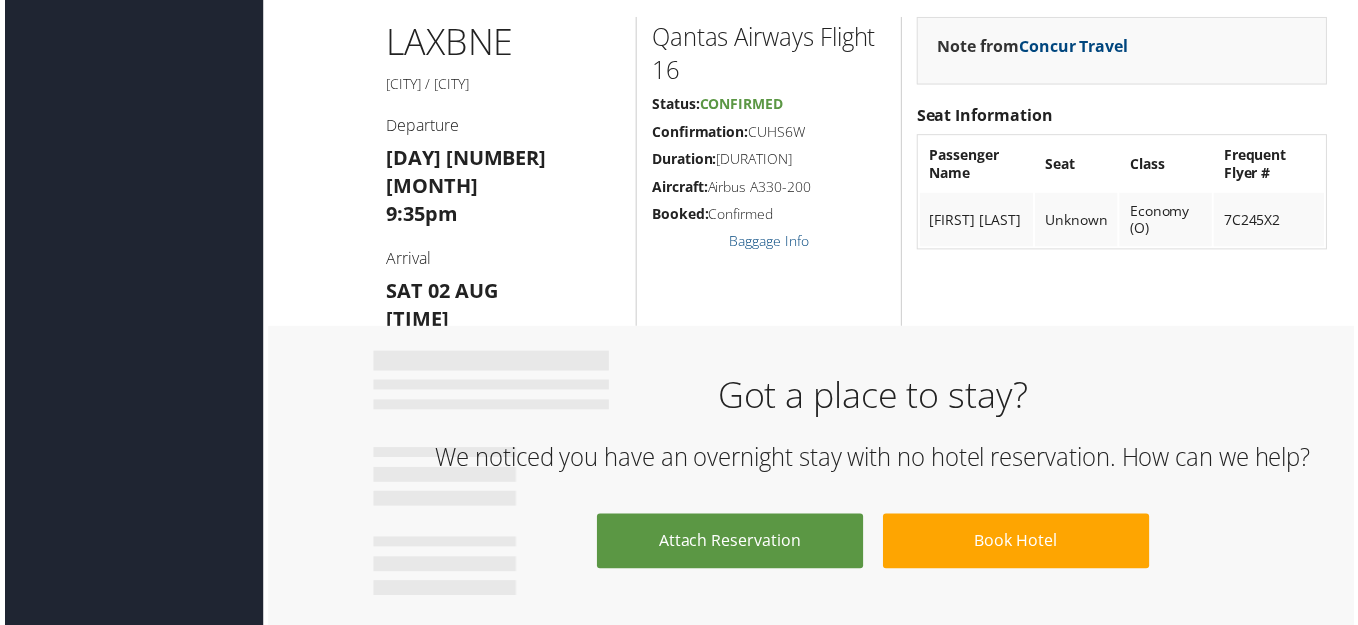 scroll, scrollTop: 1500, scrollLeft: 0, axis: vertical 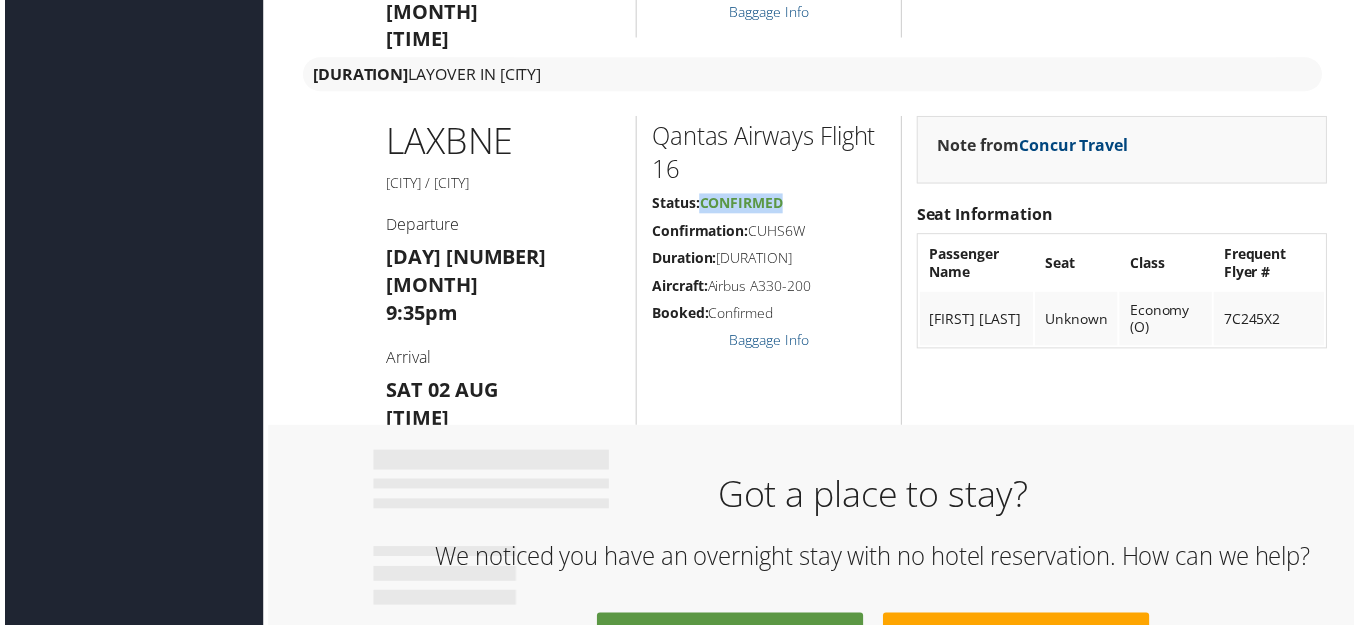 drag, startPoint x: 784, startPoint y: 205, endPoint x: 704, endPoint y: 208, distance: 80.05623 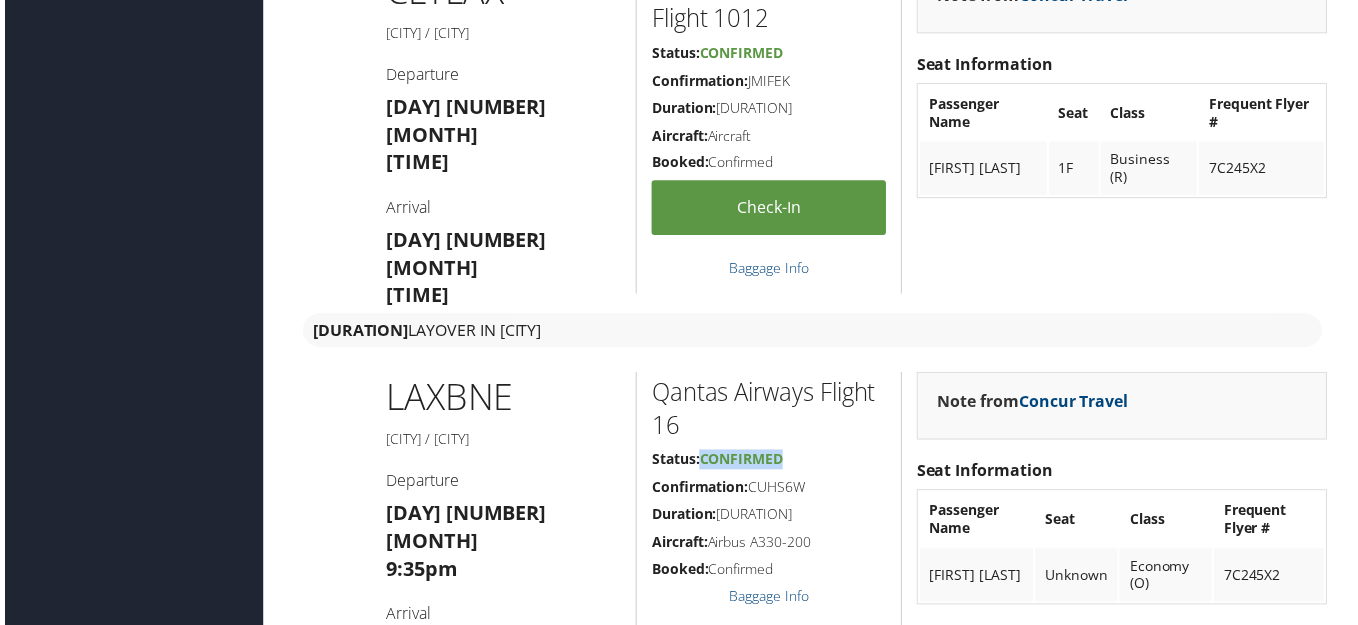 scroll, scrollTop: 873, scrollLeft: 0, axis: vertical 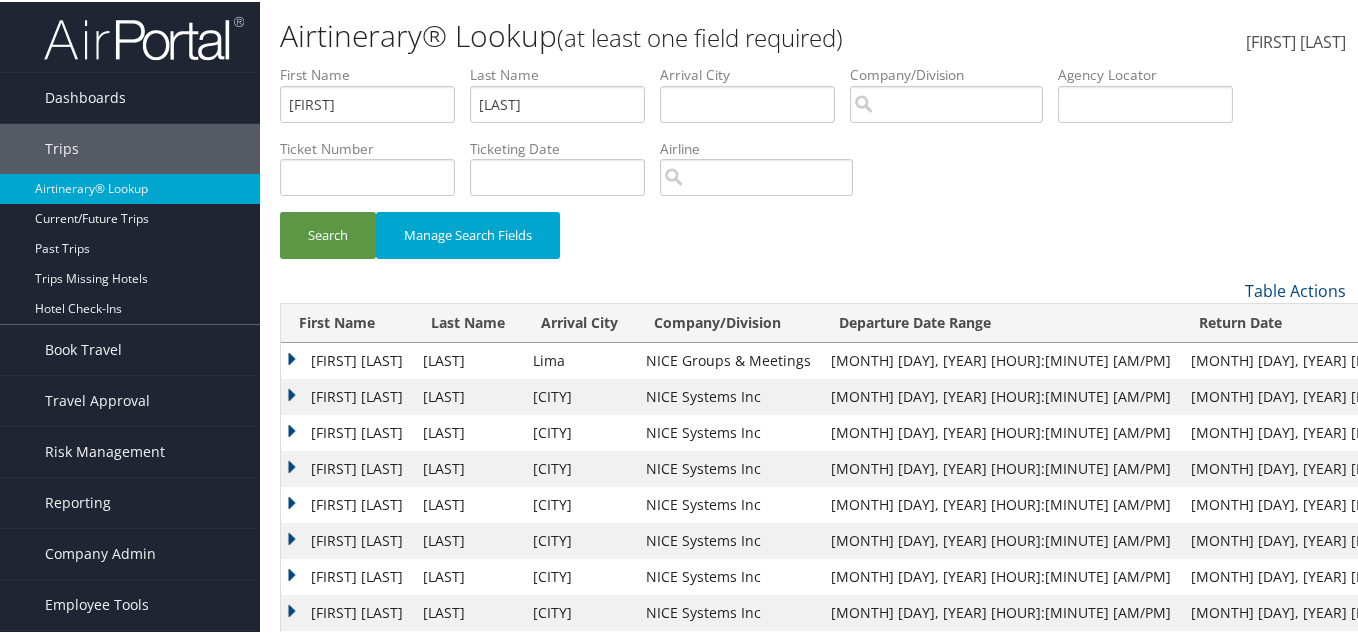 click on "ANTHONY ARNOLD" at bounding box center [347, 359] 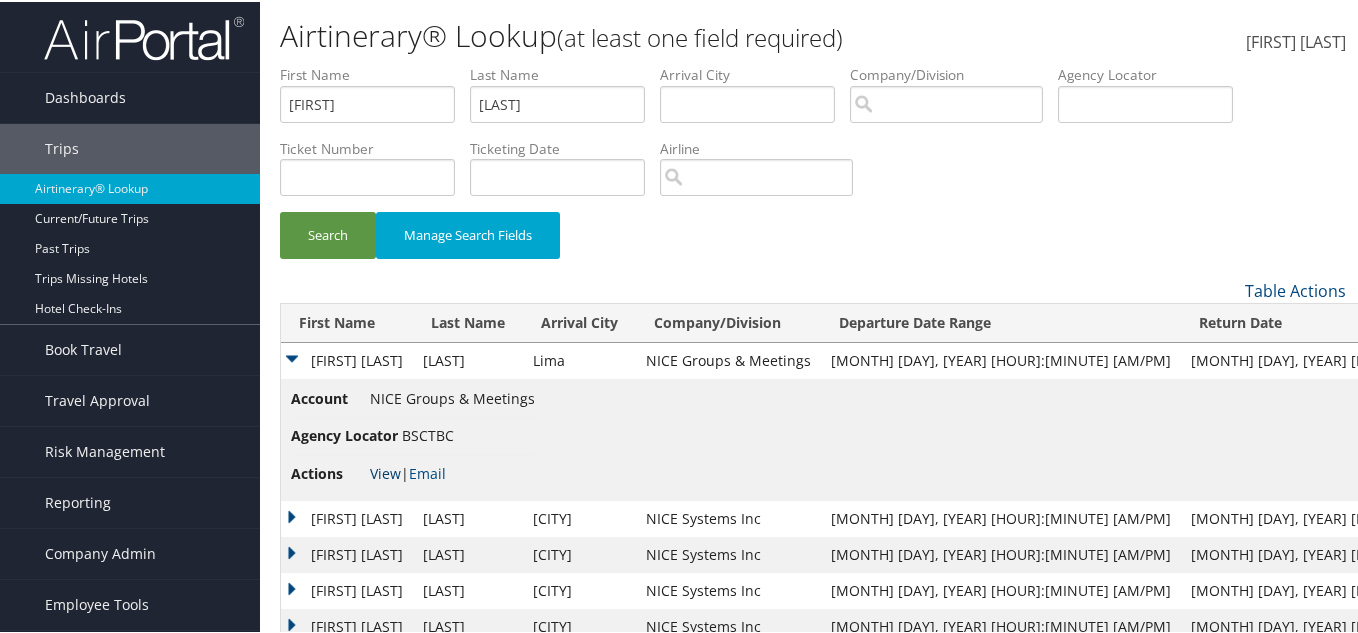 click on "View" at bounding box center (385, 471) 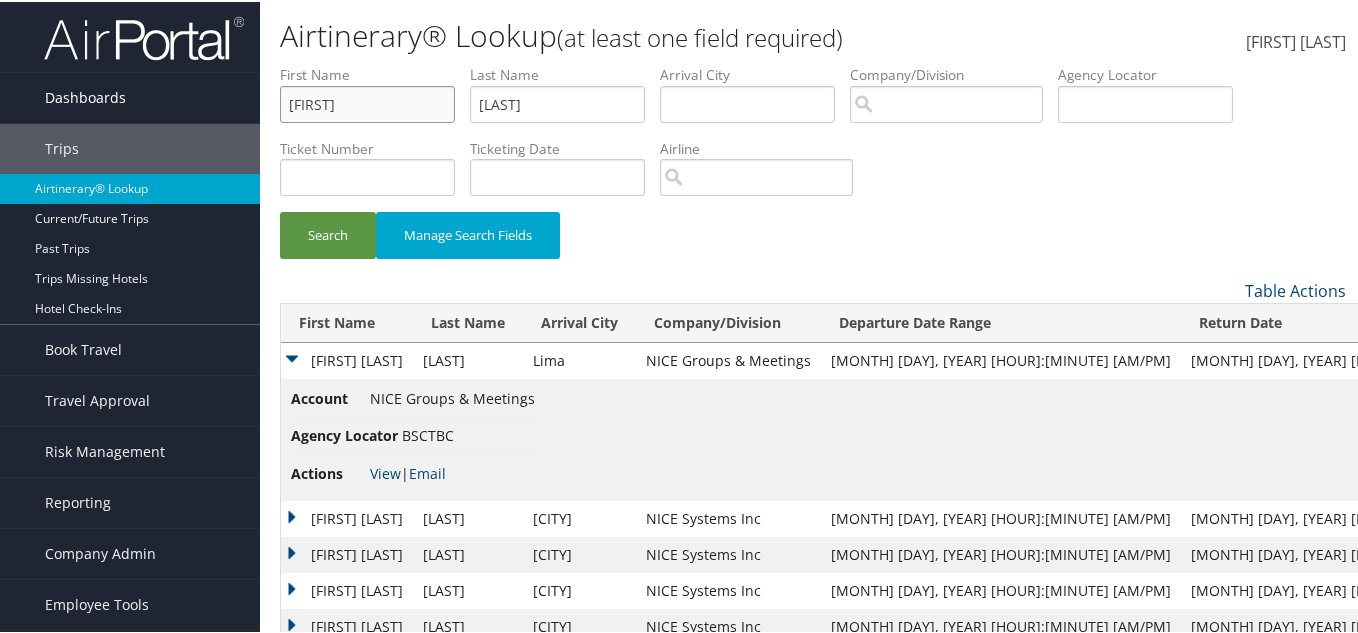 drag, startPoint x: 408, startPoint y: 98, endPoint x: 197, endPoint y: 89, distance: 211.19185 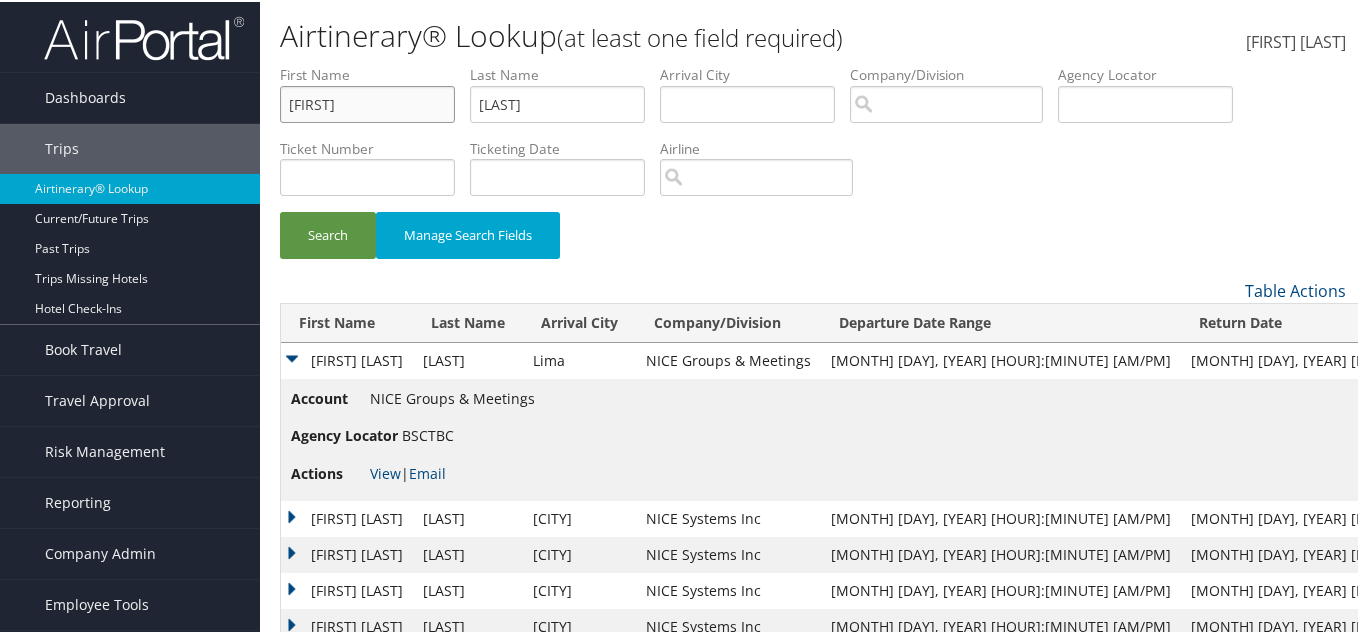 type on "brandee" 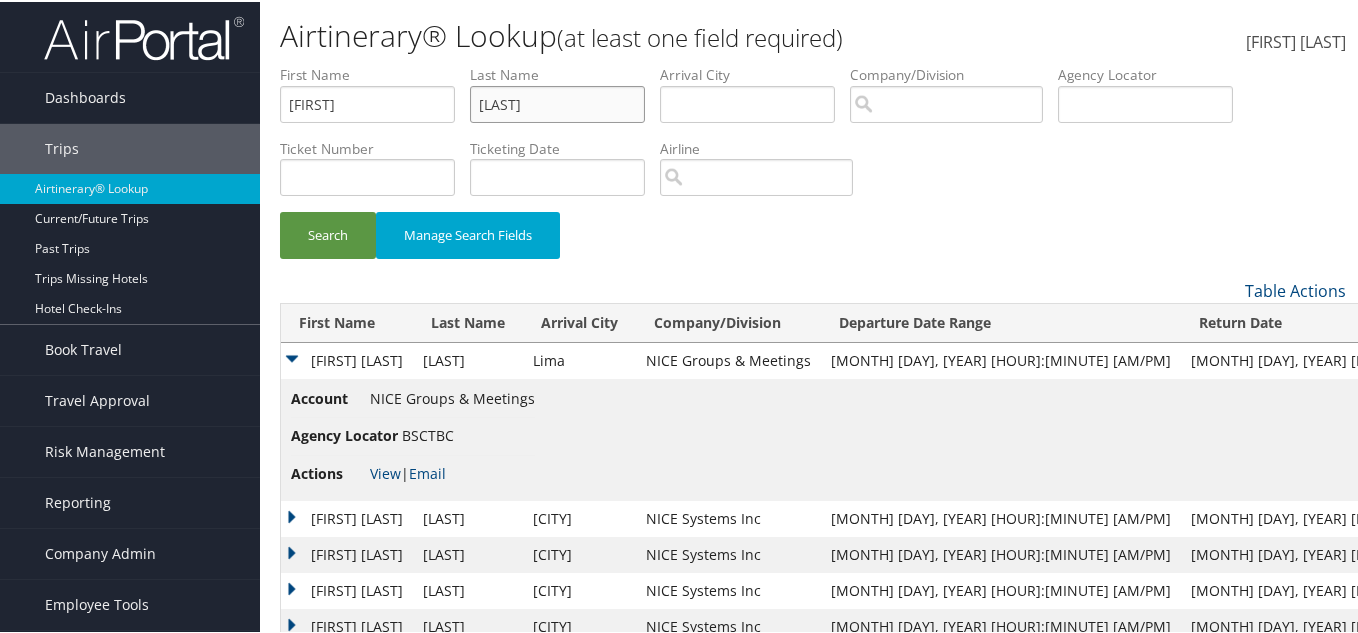 drag, startPoint x: 548, startPoint y: 114, endPoint x: 356, endPoint y: 103, distance: 192.31485 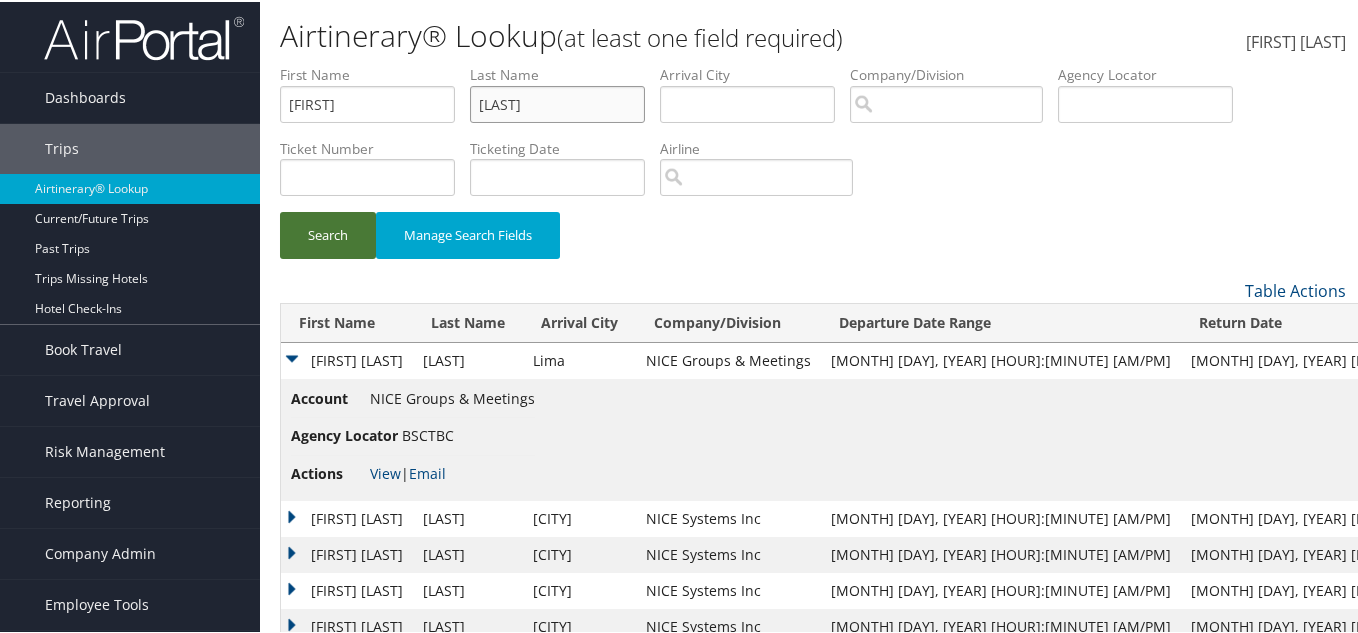 type on "haley" 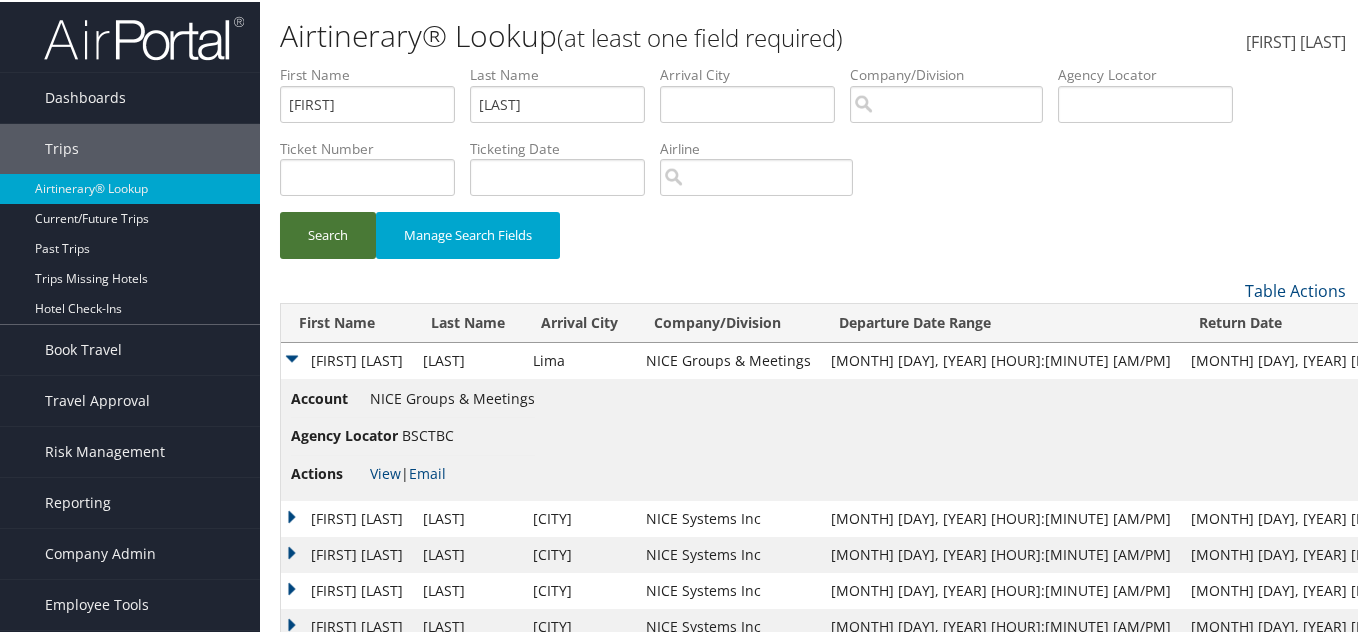 click on "Search" at bounding box center [328, 233] 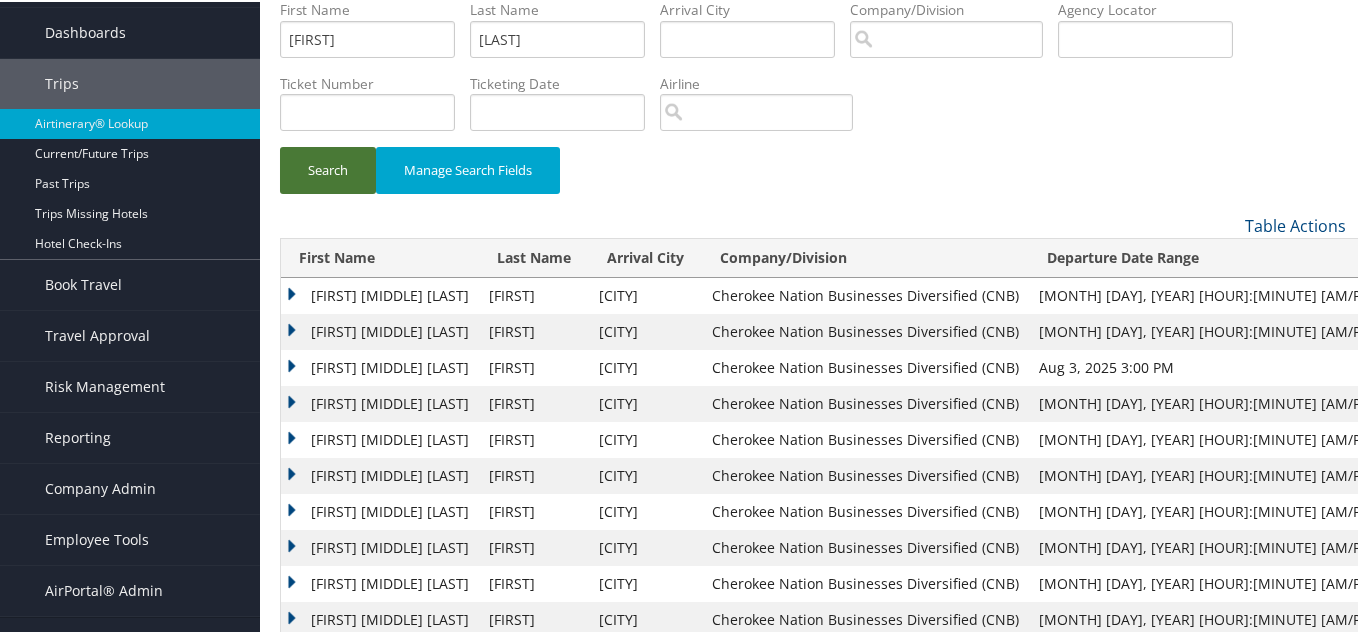 scroll, scrollTop: 100, scrollLeft: 0, axis: vertical 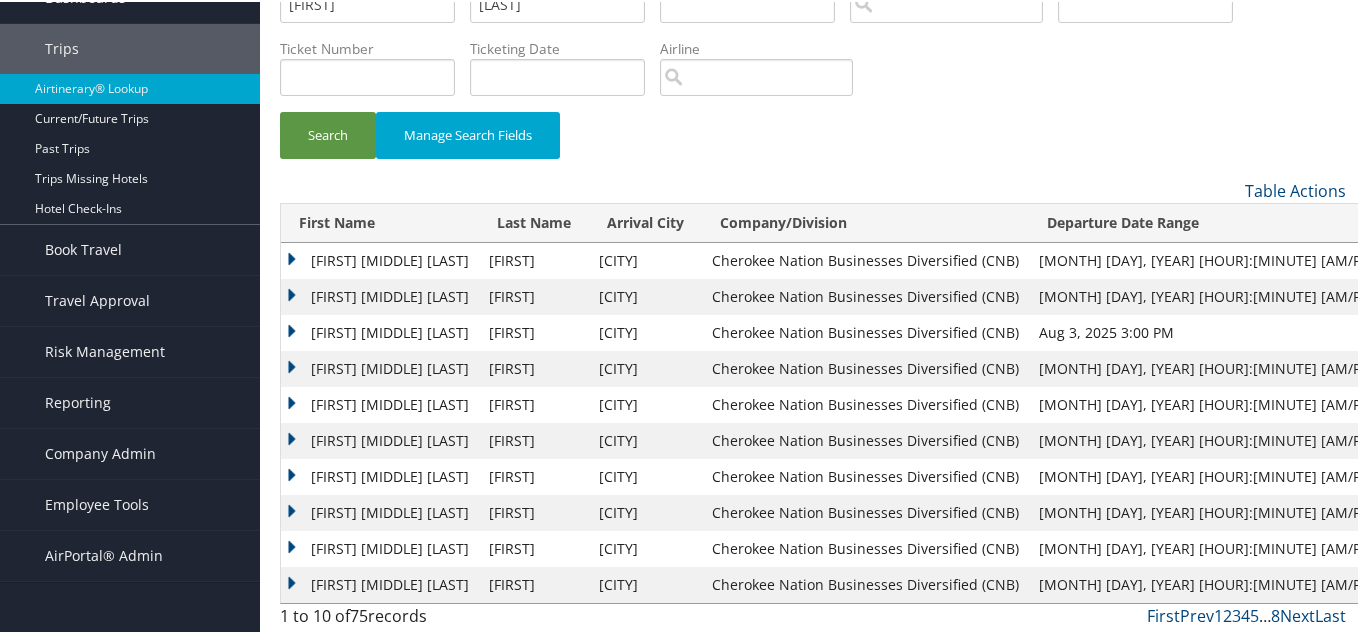 click on "BRANDEE JEAN" at bounding box center [380, 367] 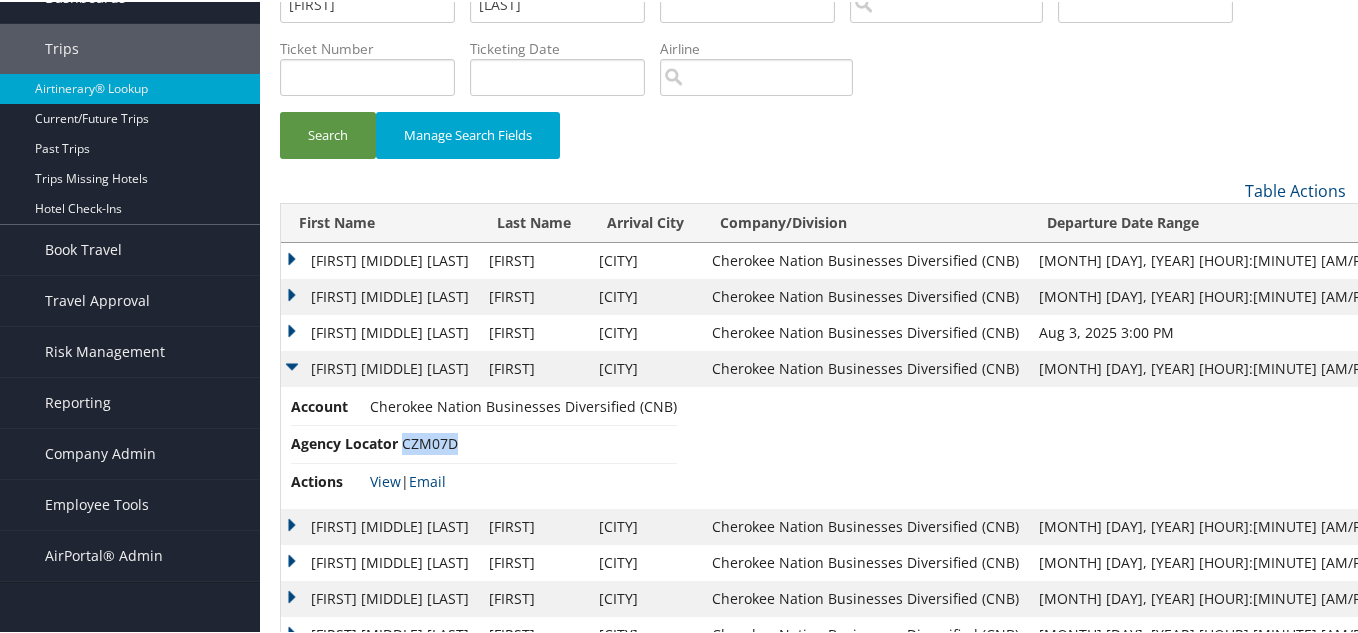 drag, startPoint x: 457, startPoint y: 444, endPoint x: 405, endPoint y: 443, distance: 52.009613 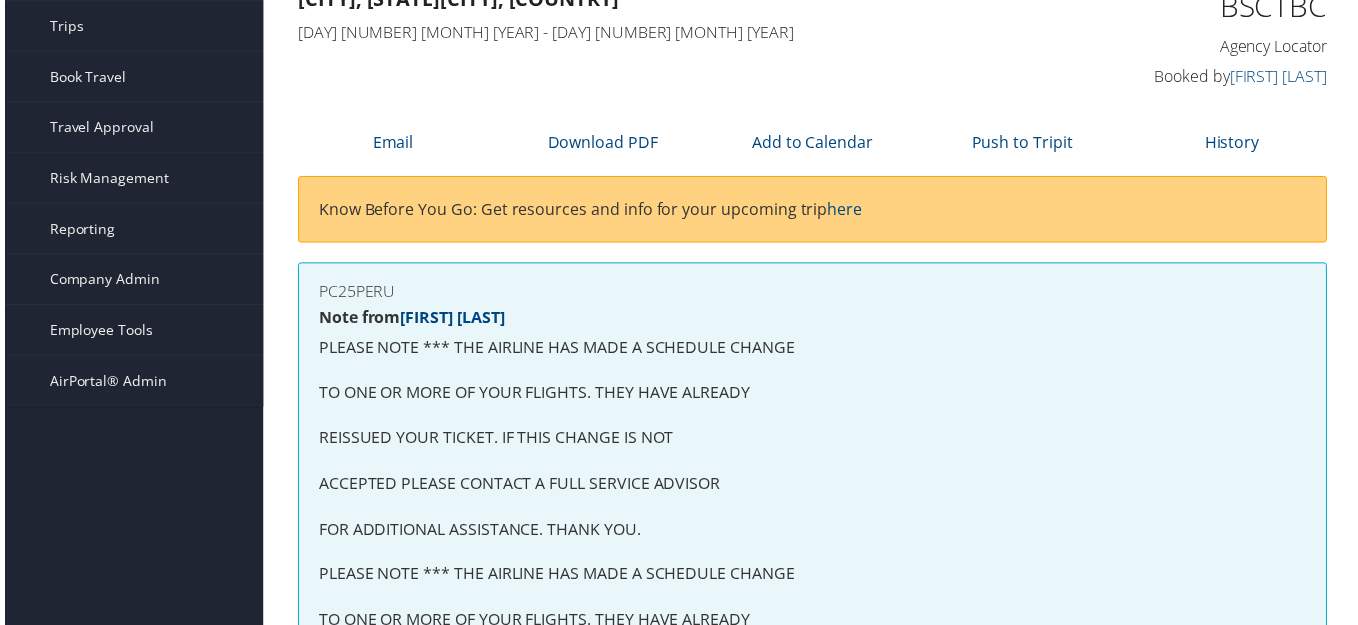 scroll, scrollTop: 0, scrollLeft: 0, axis: both 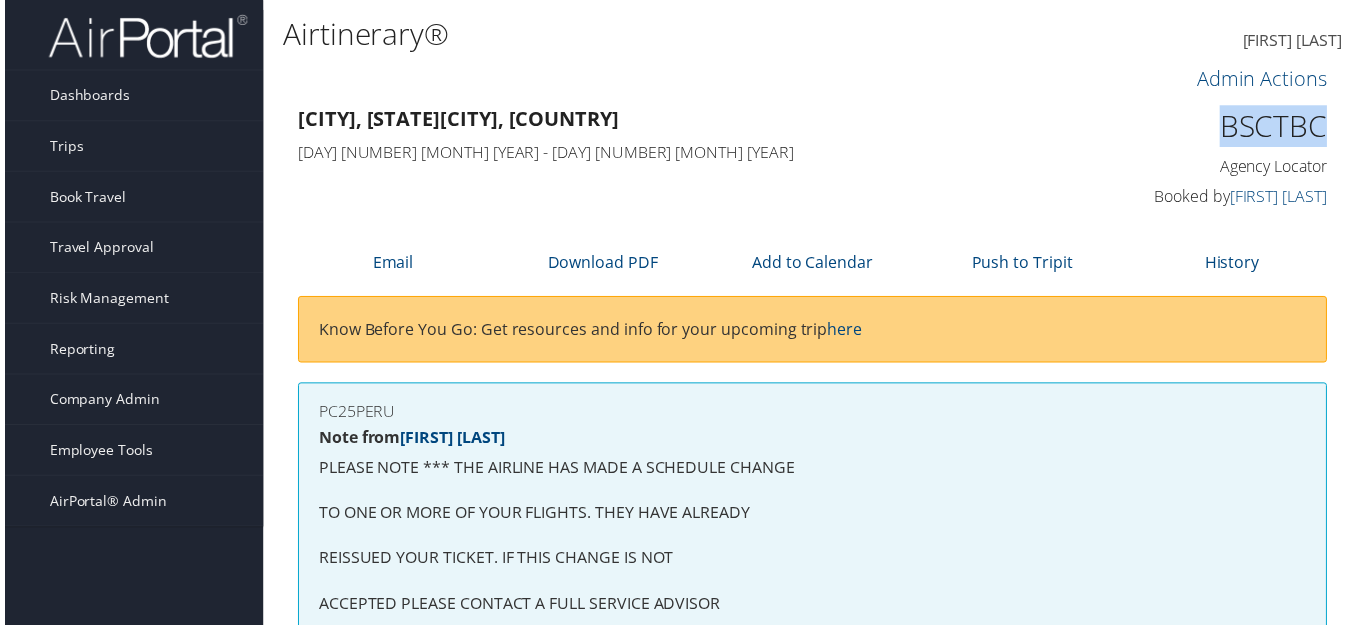 drag, startPoint x: 1301, startPoint y: 129, endPoint x: 1207, endPoint y: 129, distance: 94 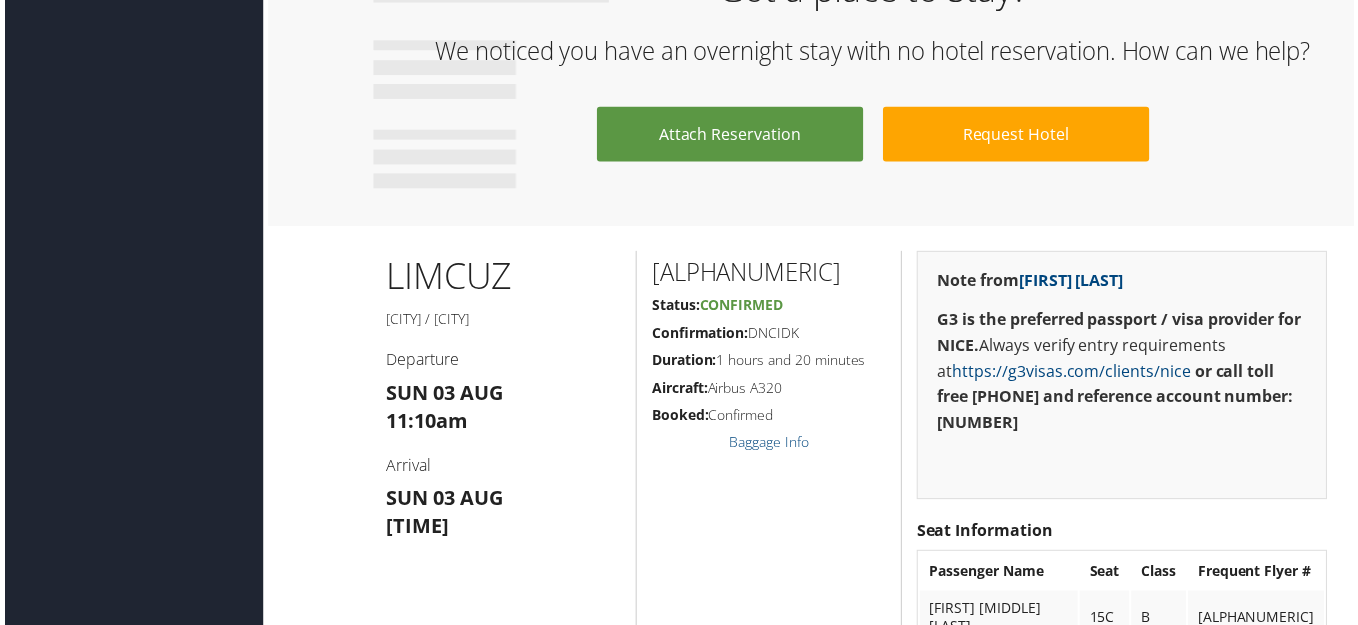 scroll, scrollTop: 2577, scrollLeft: 0, axis: vertical 